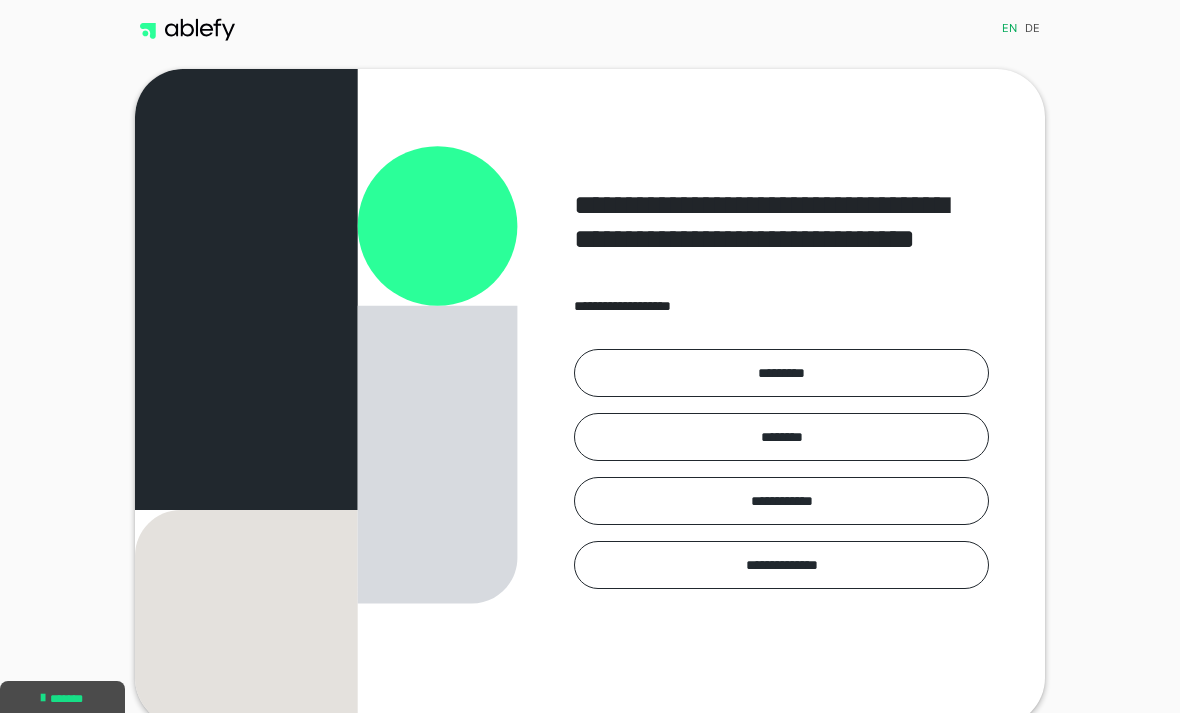 scroll, scrollTop: 0, scrollLeft: 0, axis: both 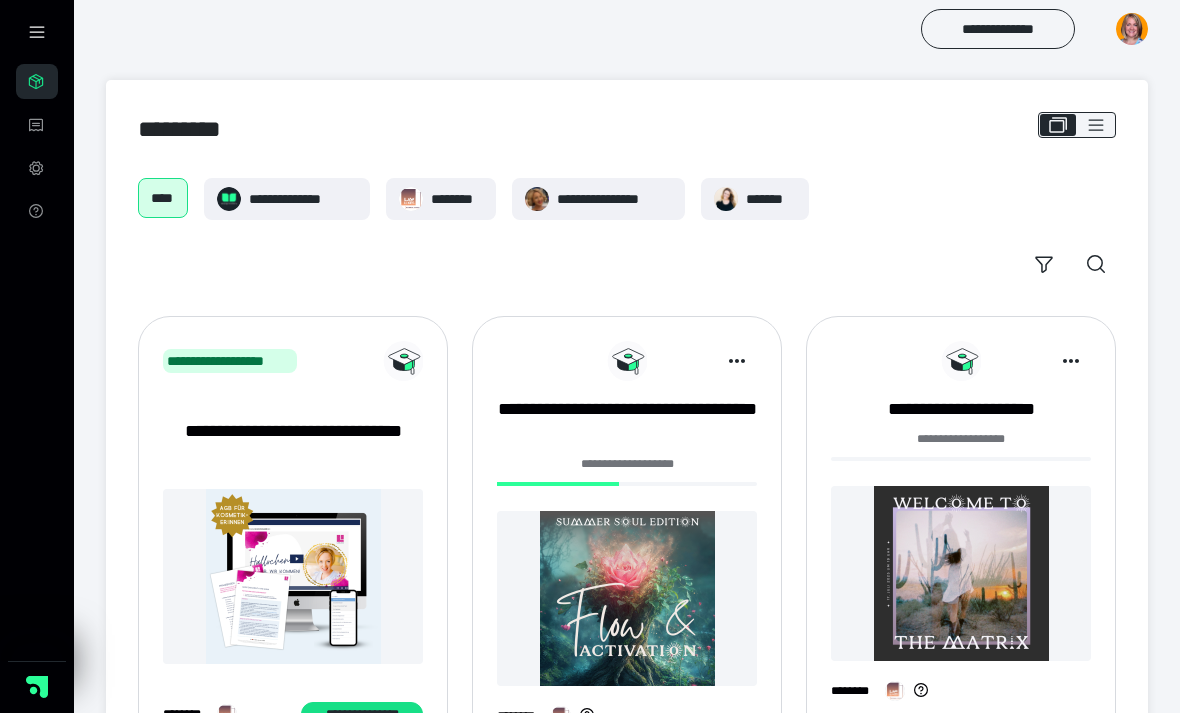 click on "********" at bounding box center [457, 199] 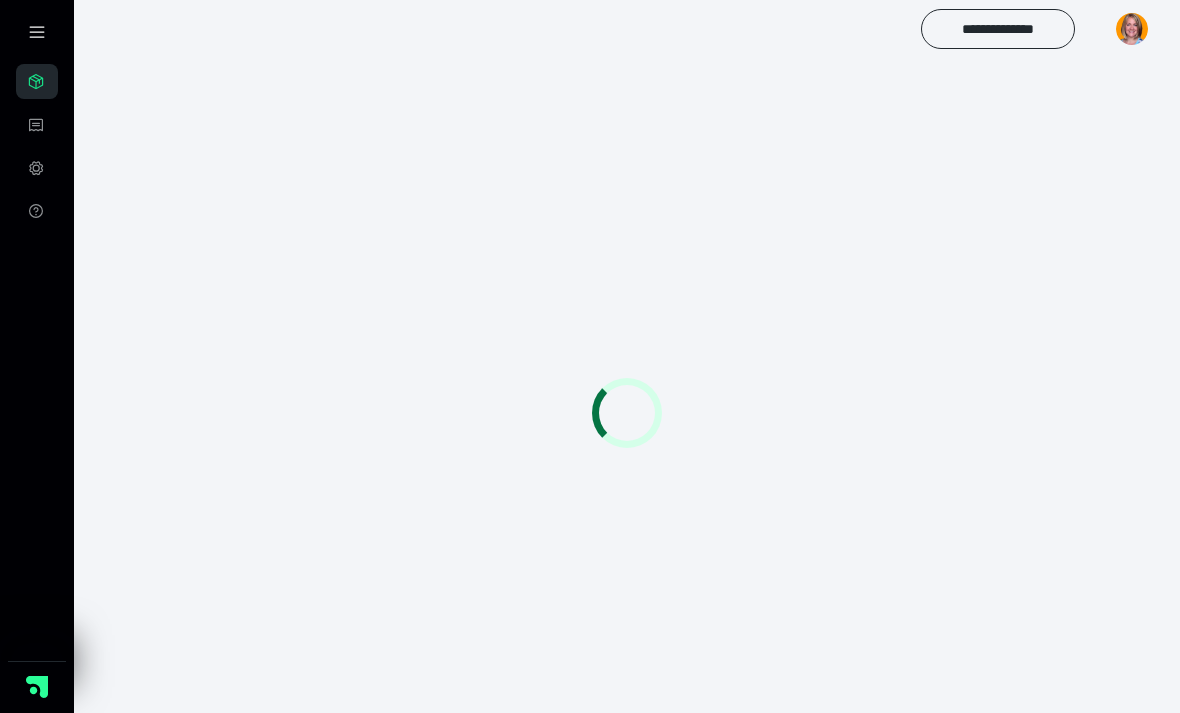 scroll, scrollTop: 0, scrollLeft: 0, axis: both 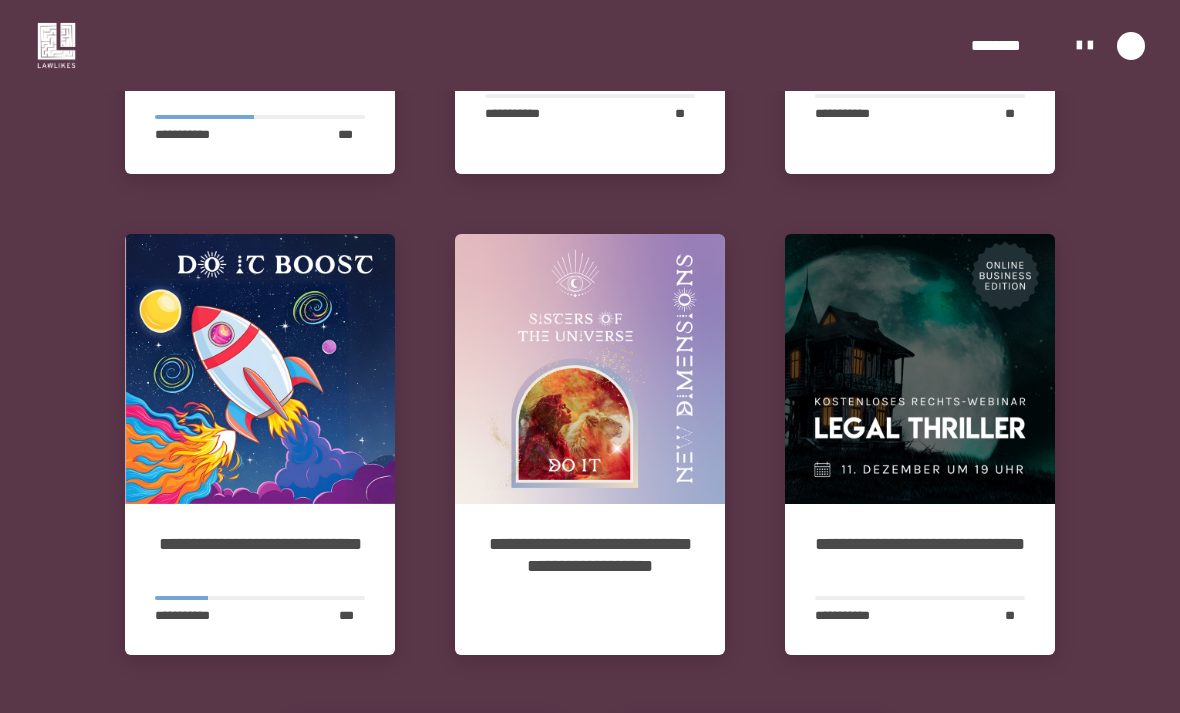 click on "**********" at bounding box center [590, 579] 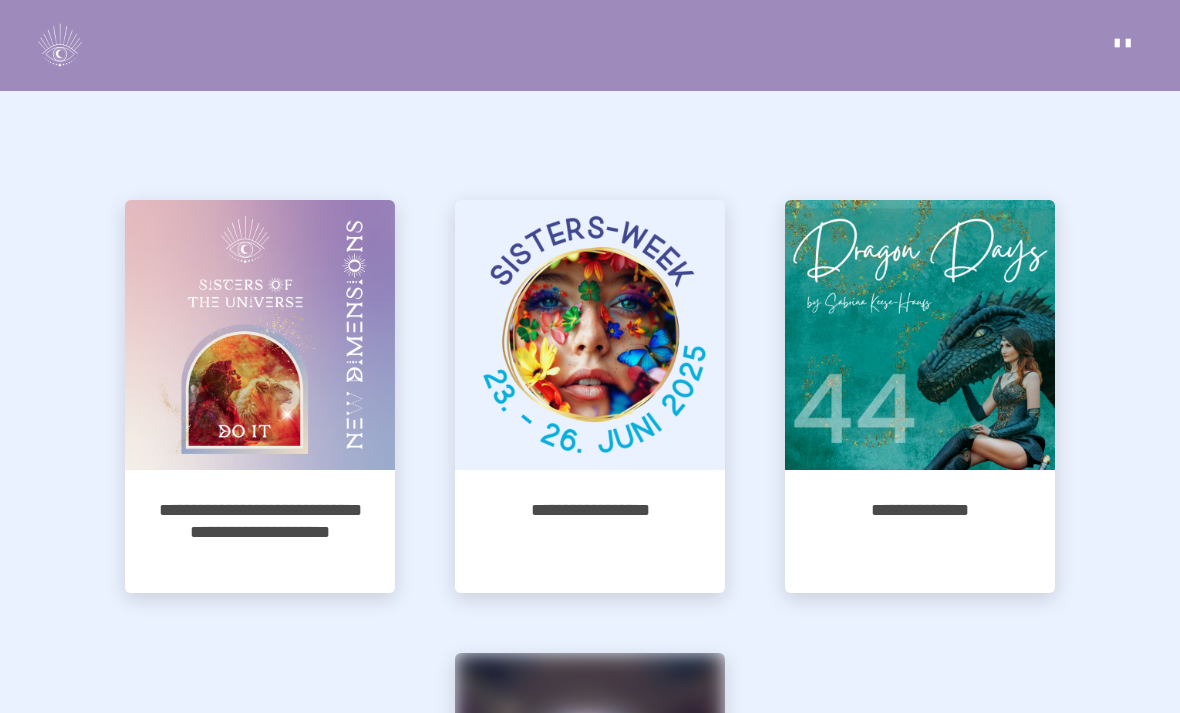 scroll, scrollTop: 48, scrollLeft: 0, axis: vertical 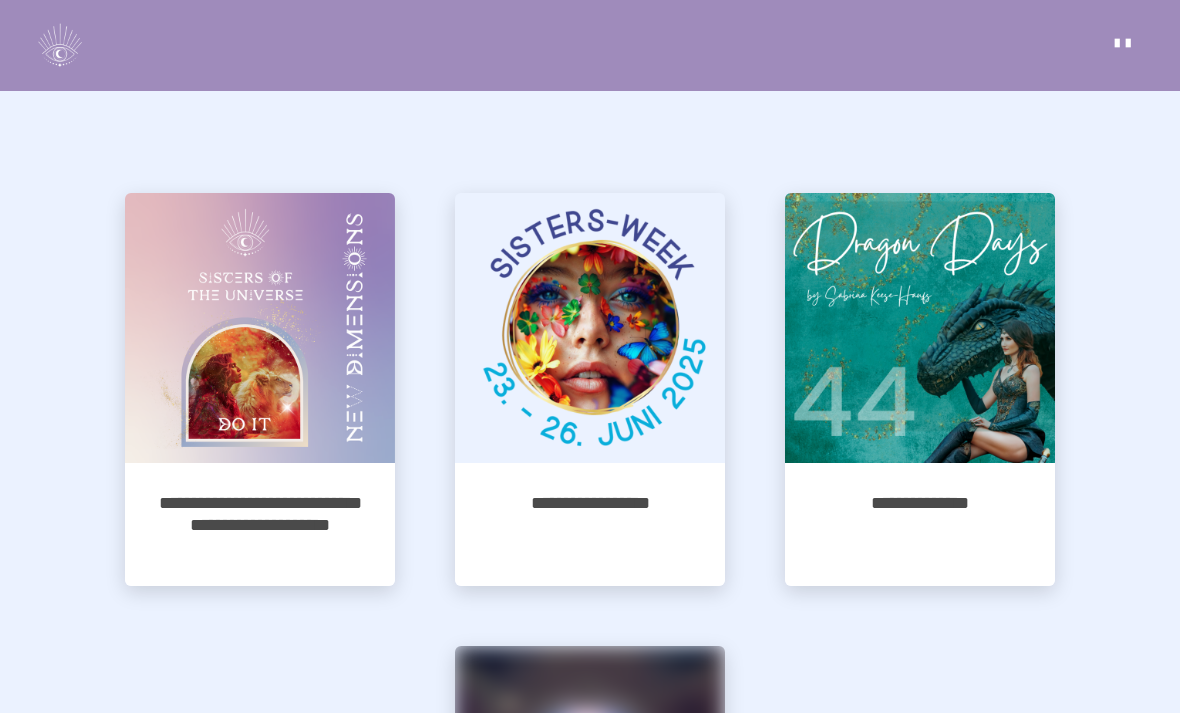 click at bounding box center [260, 328] 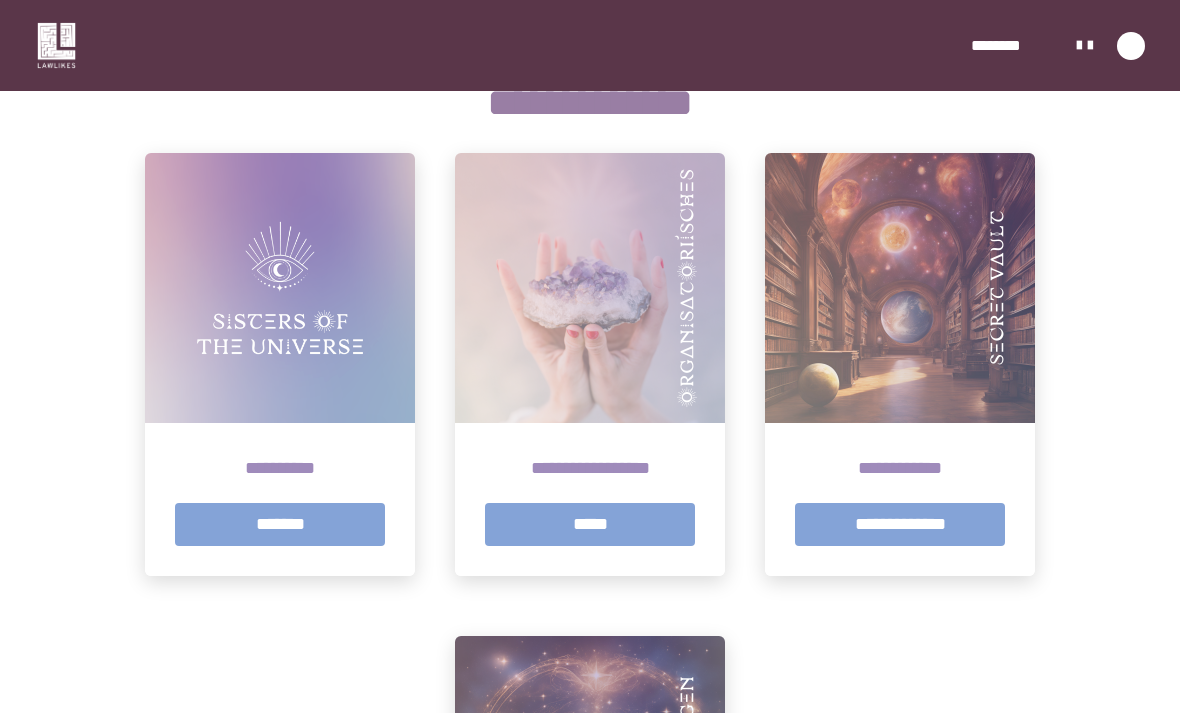 scroll, scrollTop: 369, scrollLeft: 0, axis: vertical 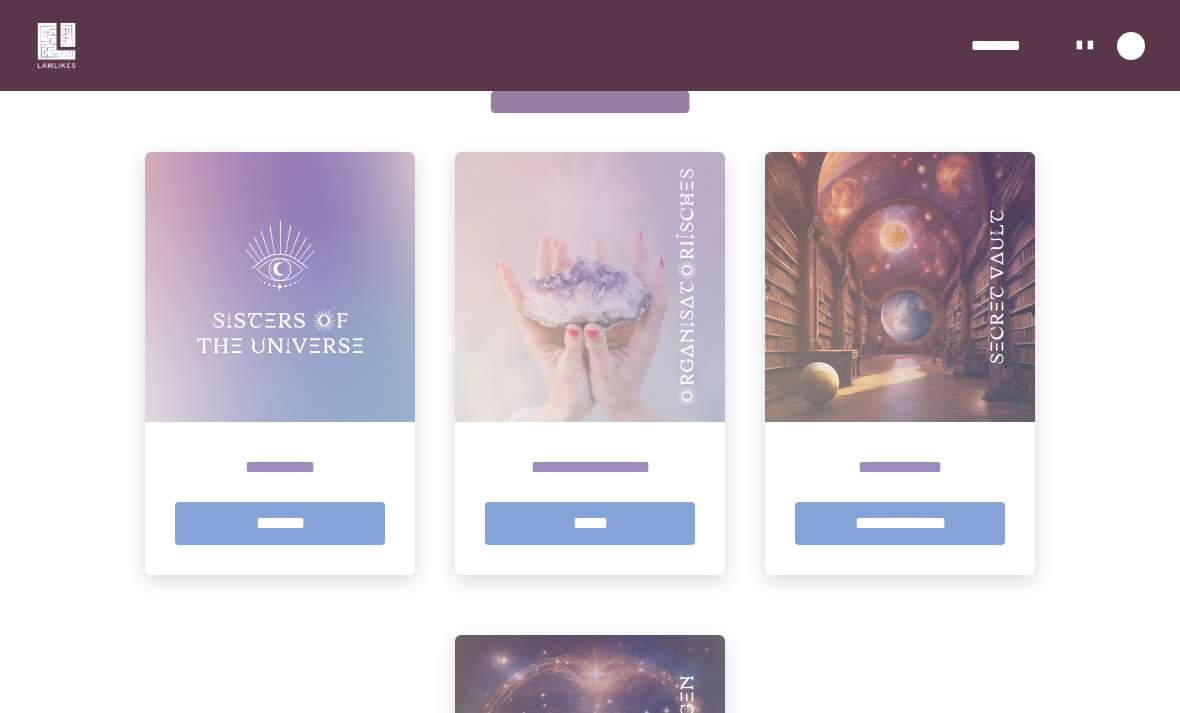 click on "**********" at bounding box center (900, 523) 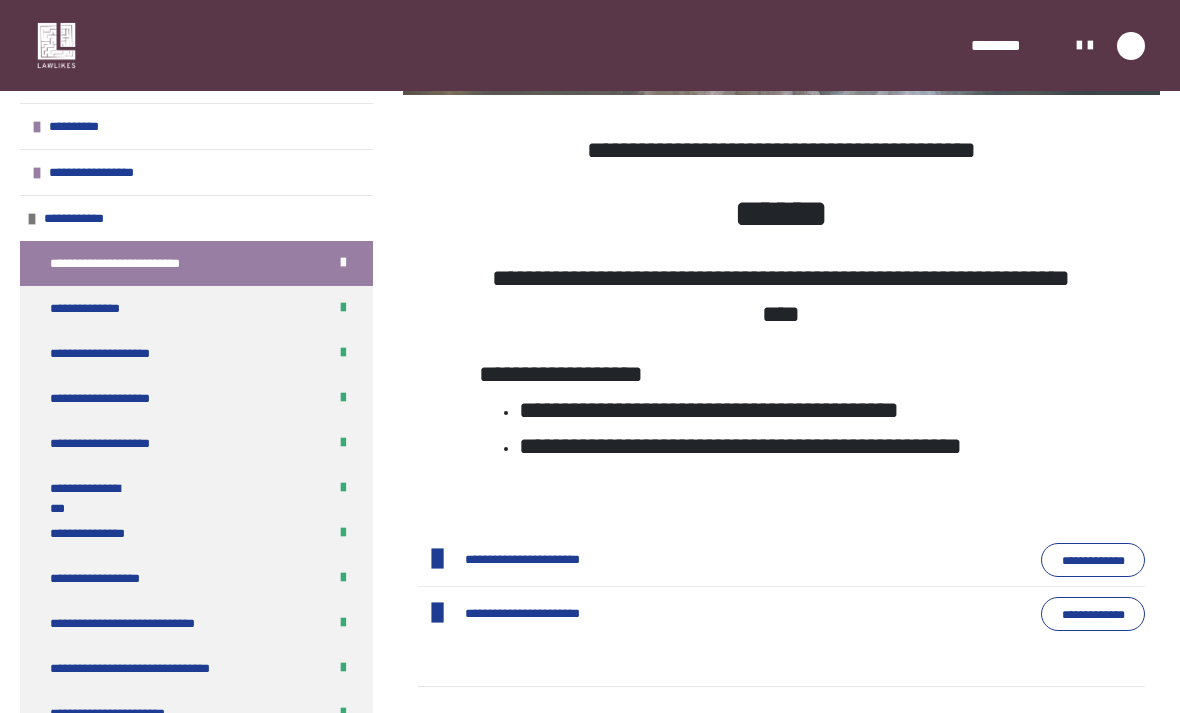 scroll, scrollTop: 555, scrollLeft: 0, axis: vertical 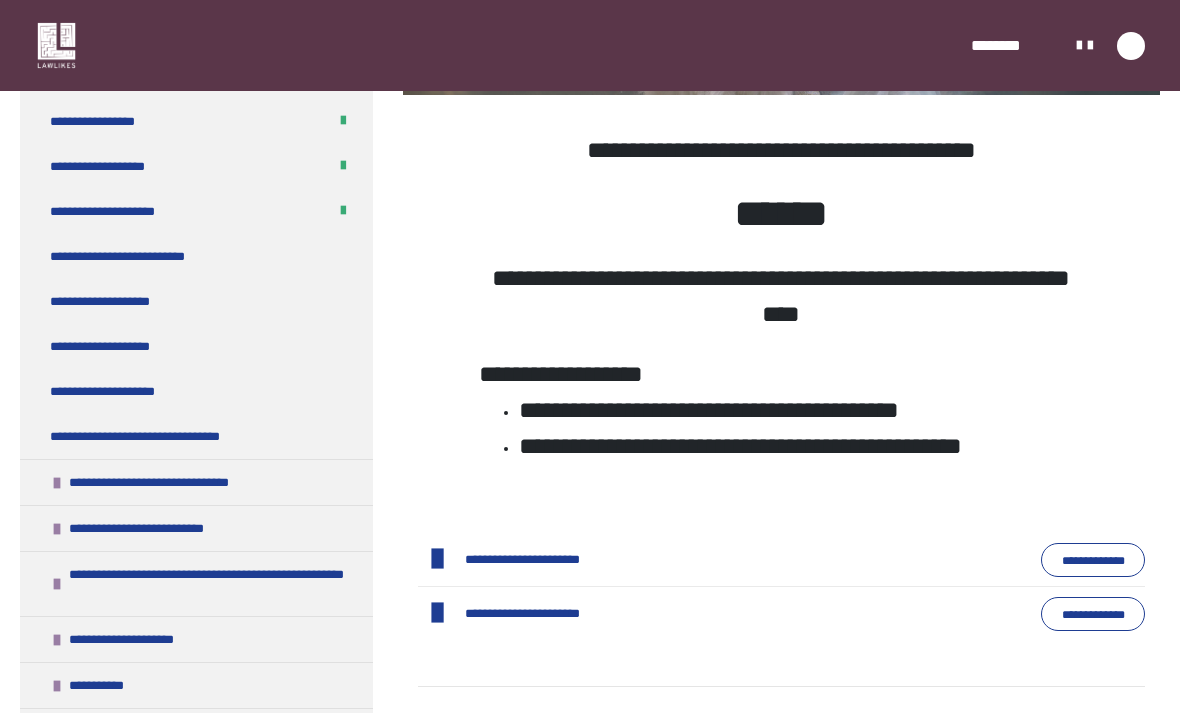 click on "**********" at bounding box center [167, 482] 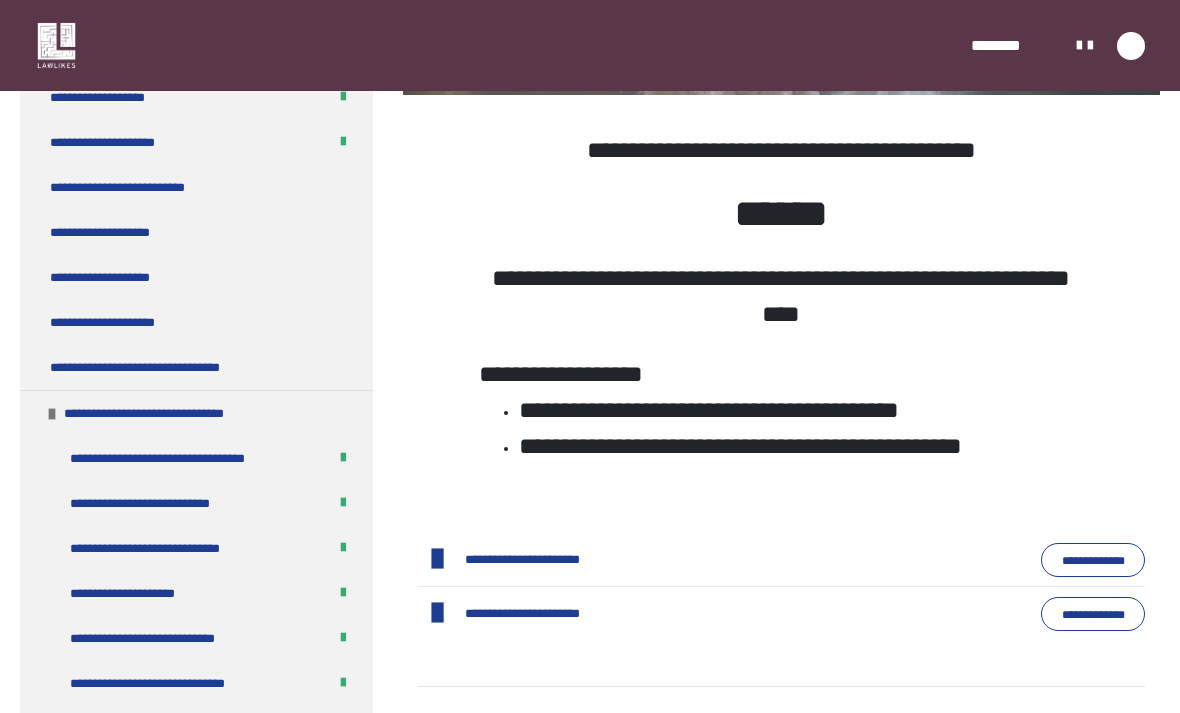 scroll, scrollTop: 698, scrollLeft: 0, axis: vertical 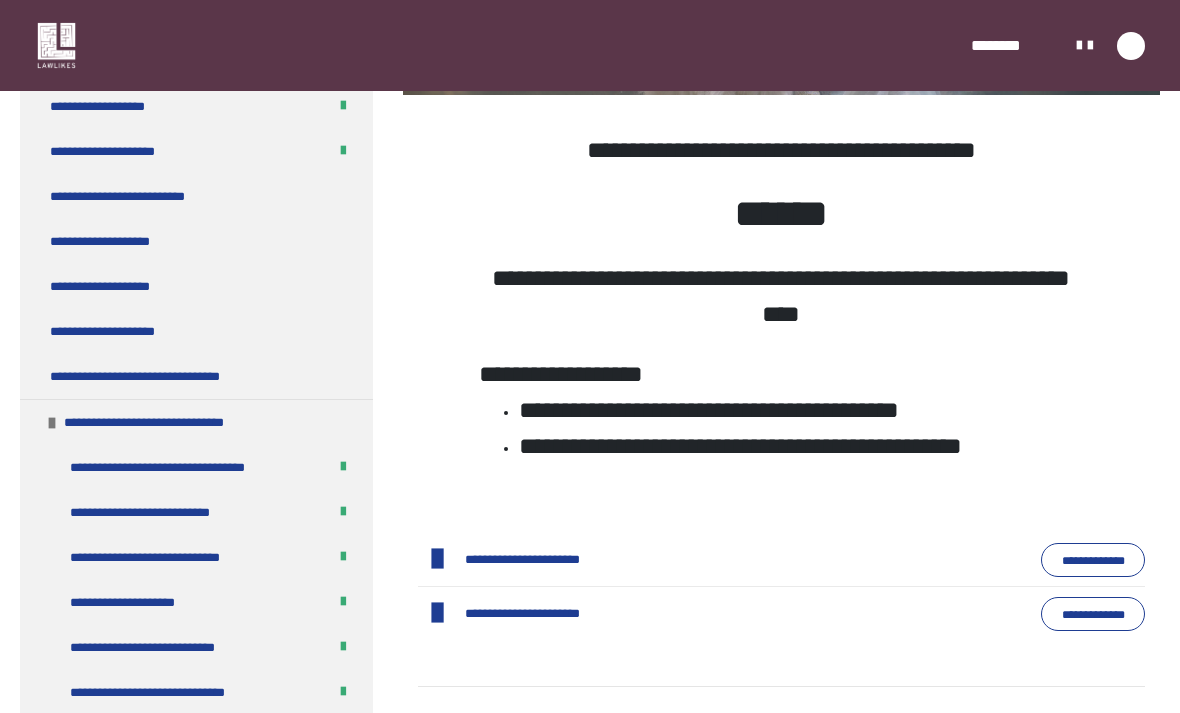click at bounding box center [52, 423] 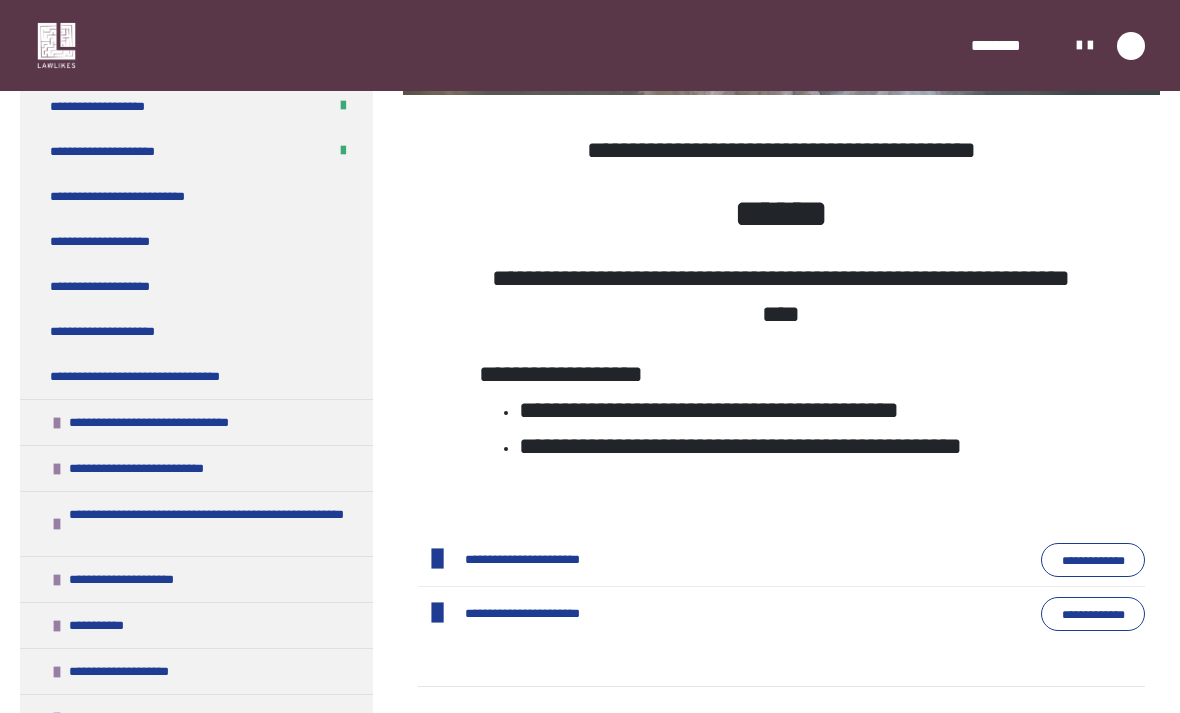 click on "**********" at bounding box center [196, 468] 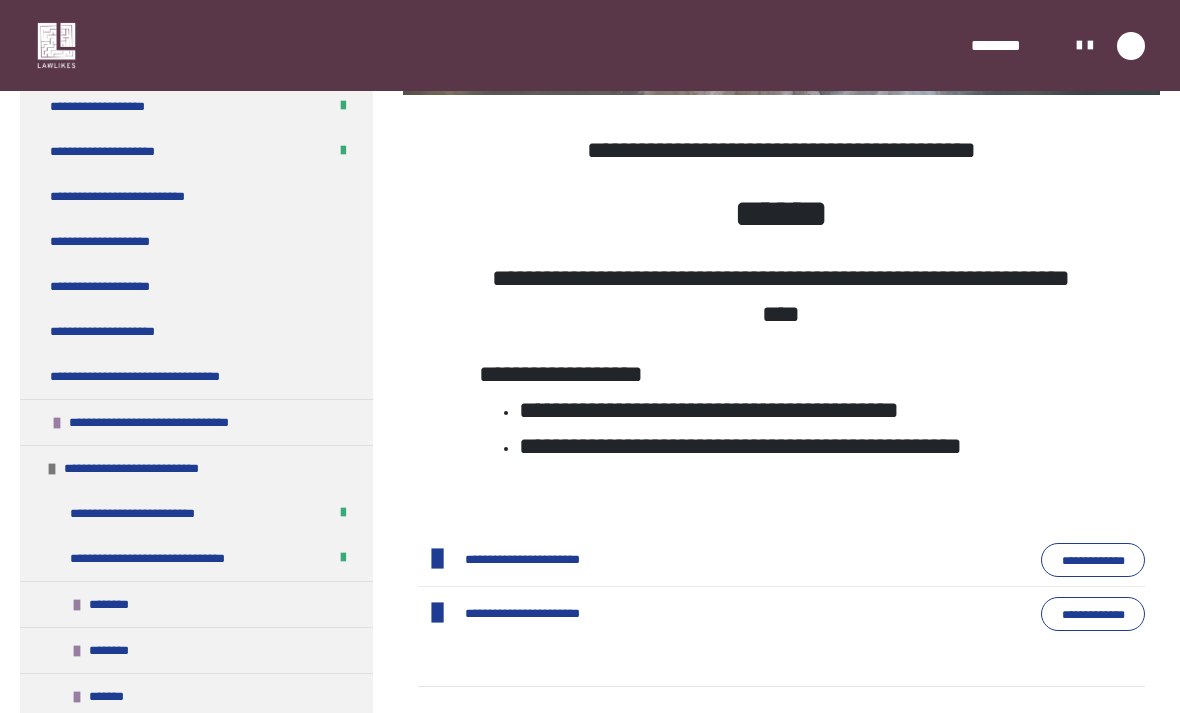 click at bounding box center (52, 469) 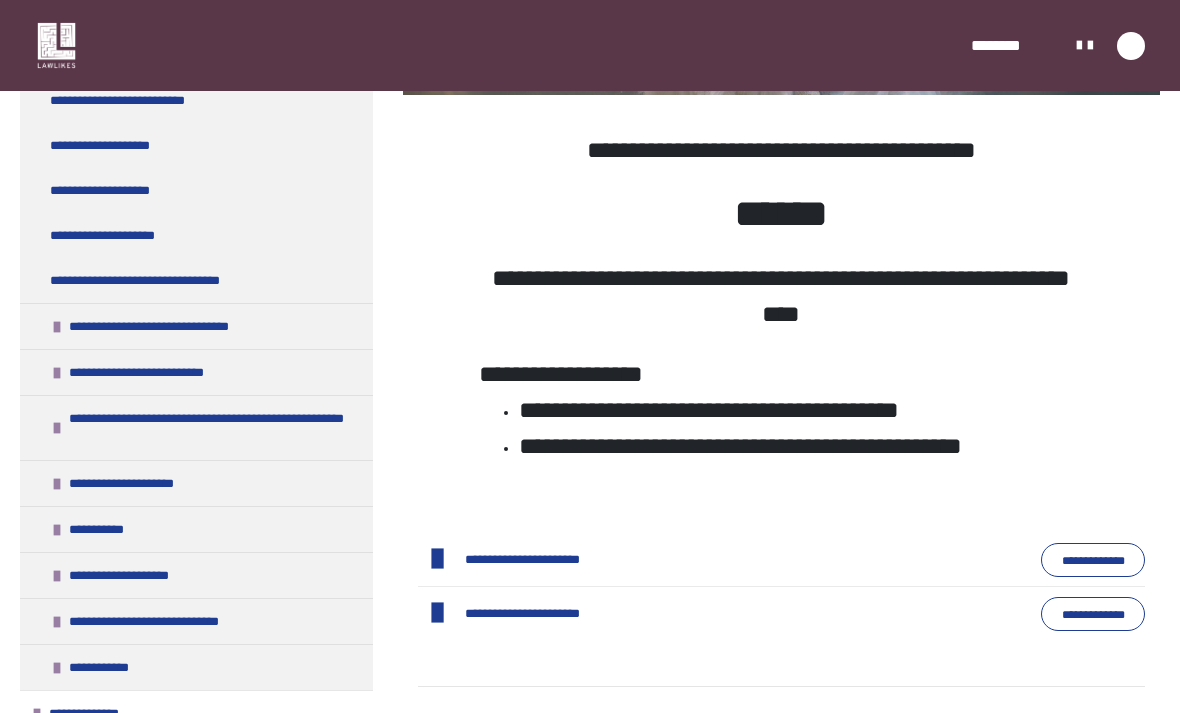 scroll, scrollTop: 794, scrollLeft: 0, axis: vertical 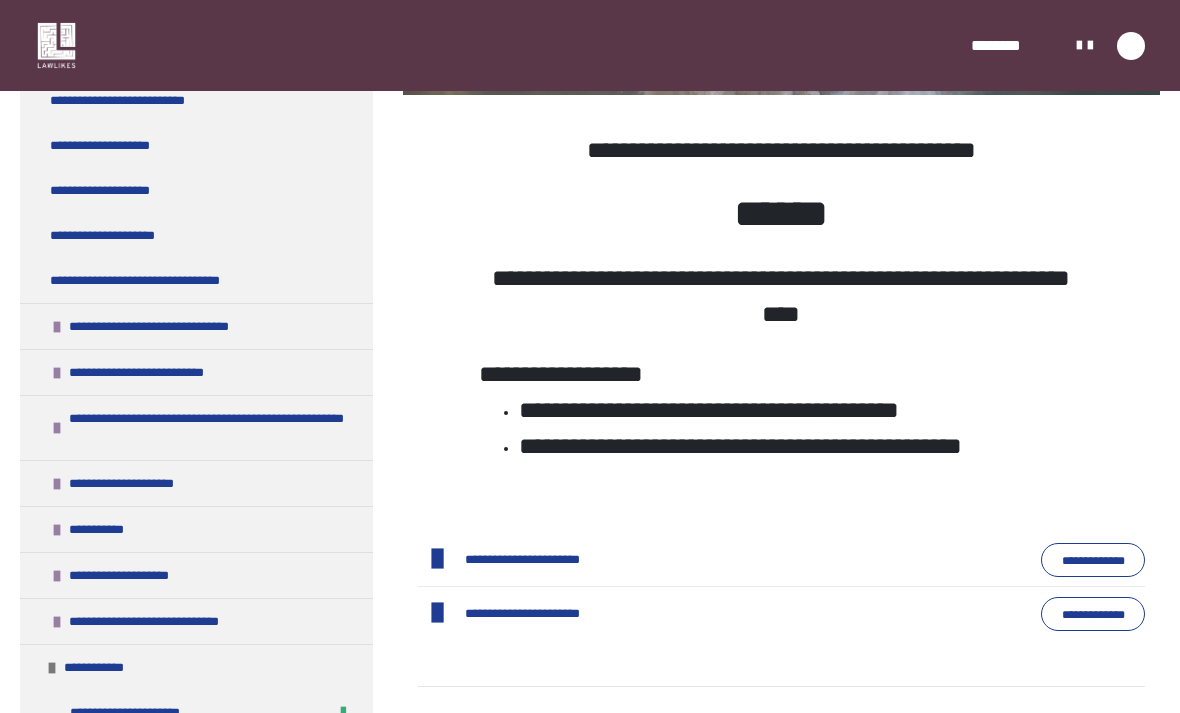 click at bounding box center (52, 668) 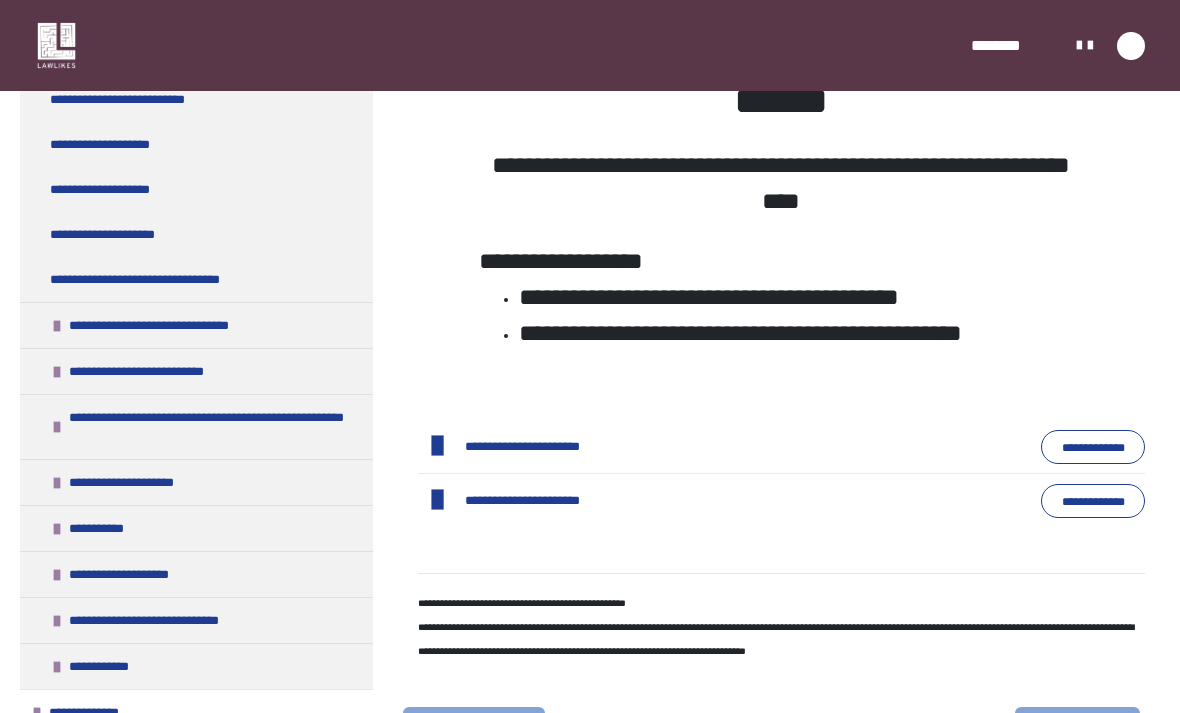 scroll, scrollTop: 668, scrollLeft: 0, axis: vertical 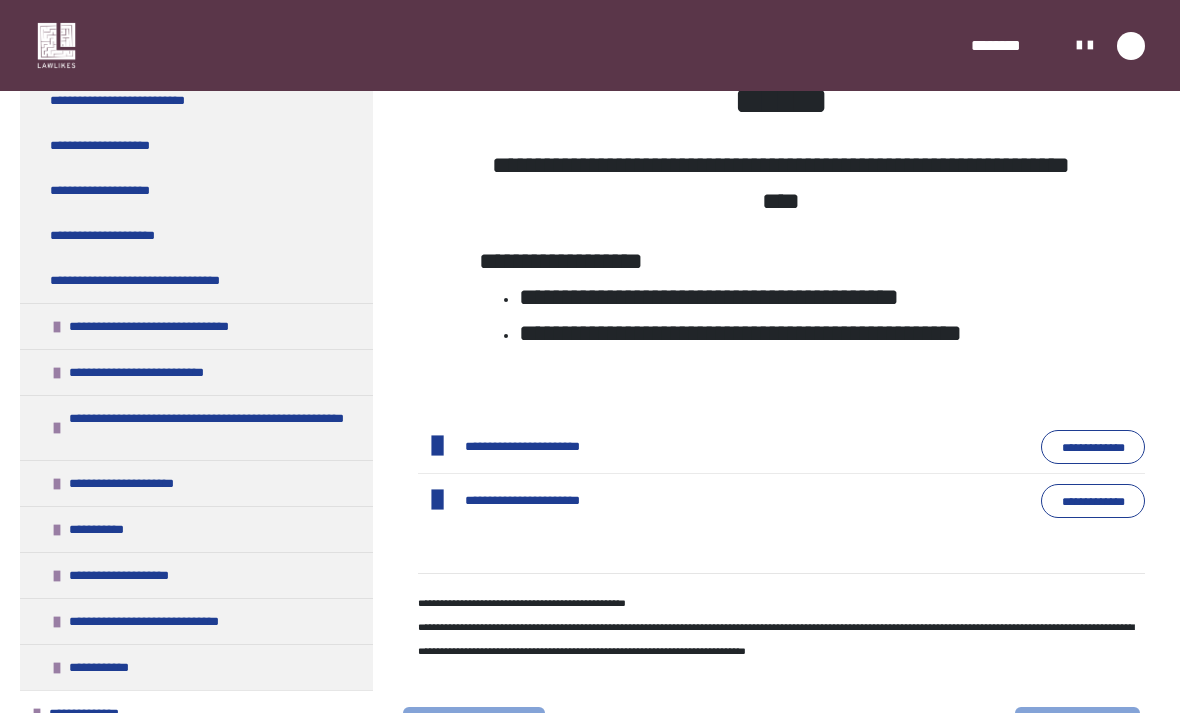 click at bounding box center (57, 668) 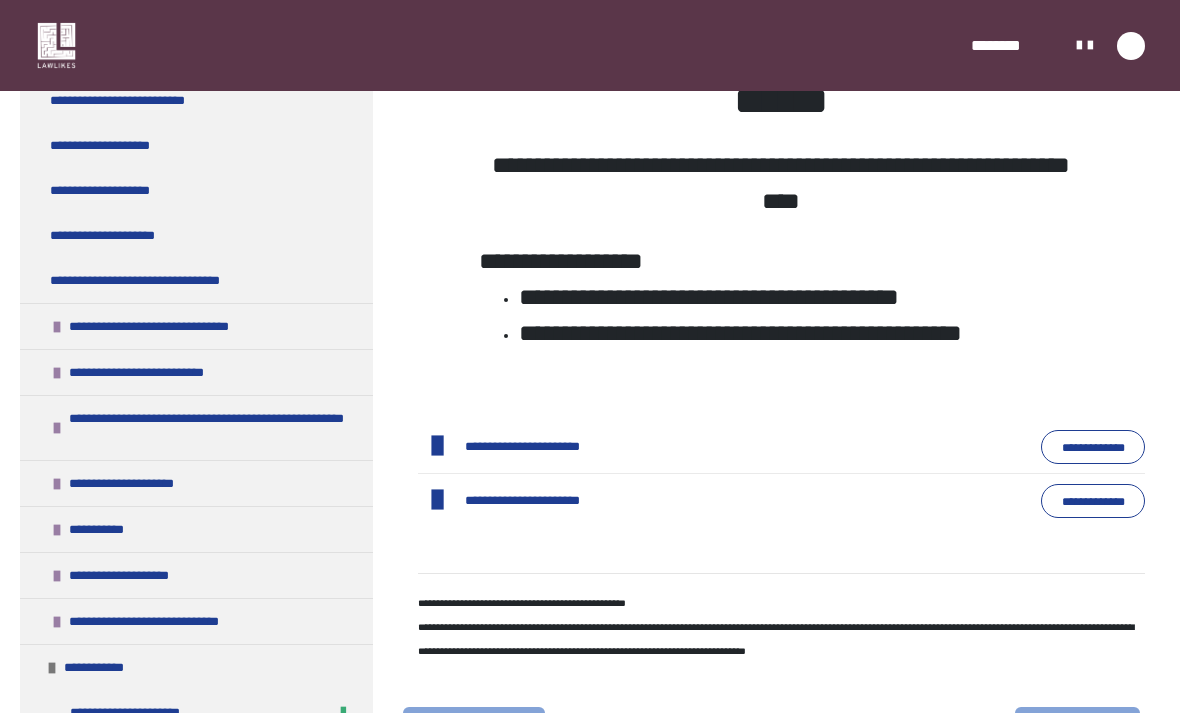 click on "**********" at bounding box center [132, 712] 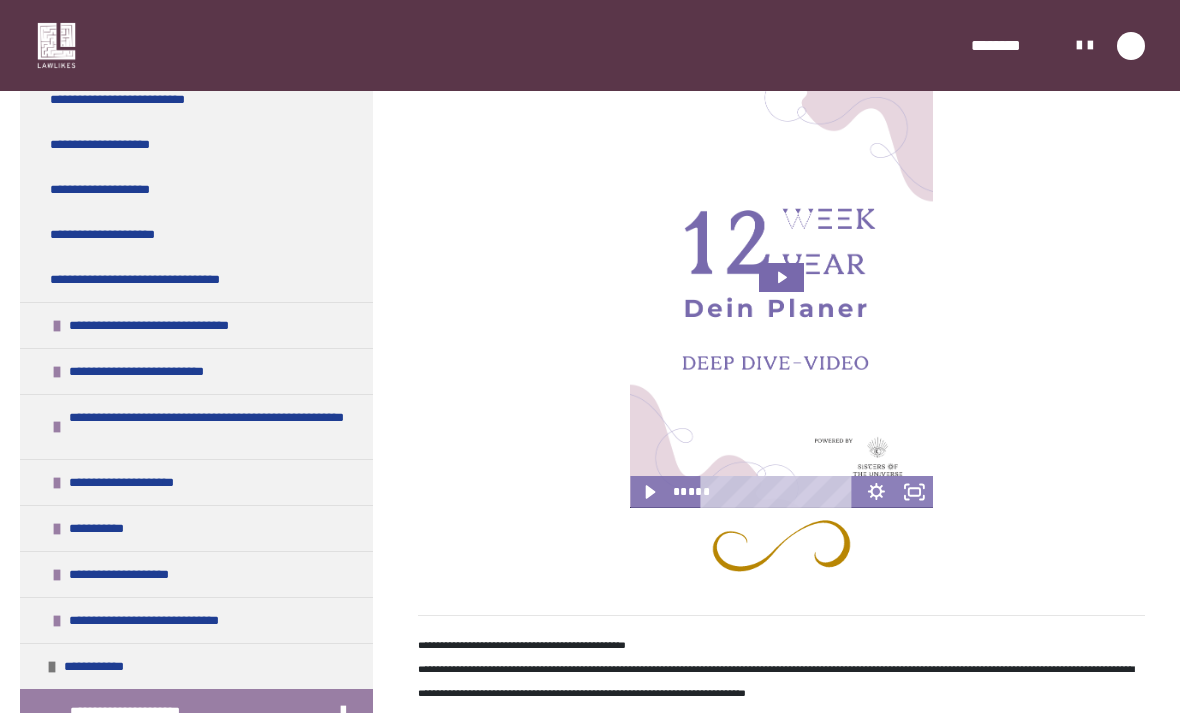scroll, scrollTop: 2707, scrollLeft: 0, axis: vertical 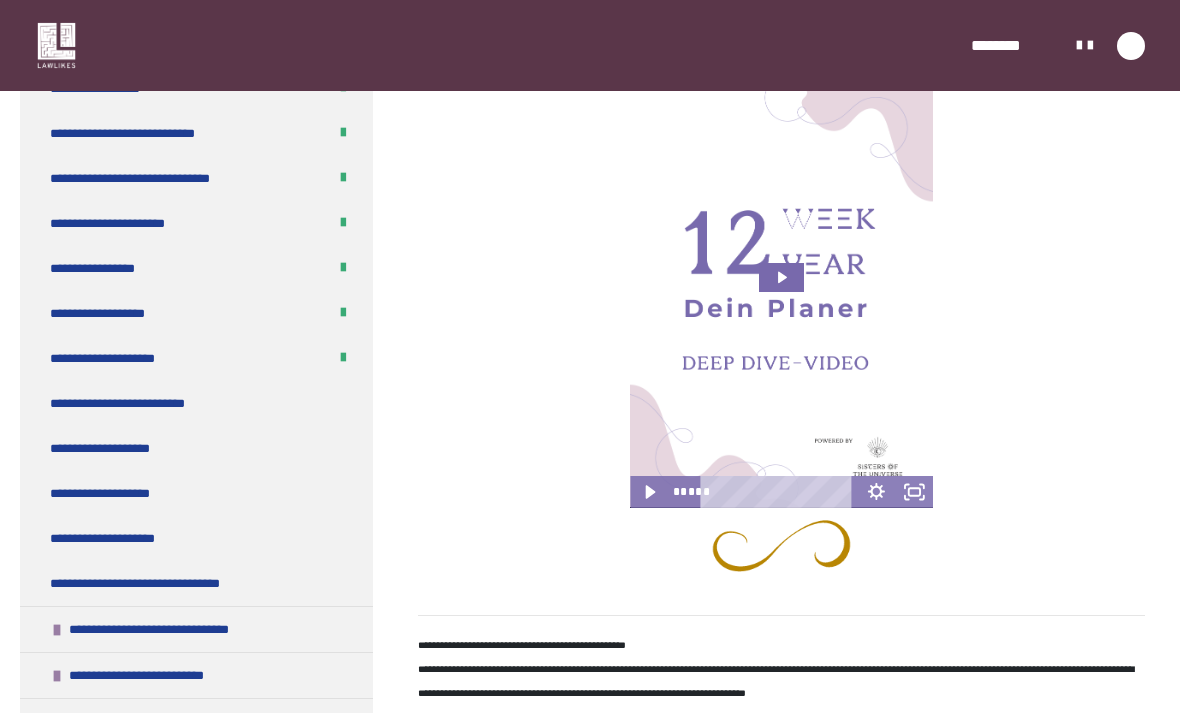 click on "**********" at bounding box center [129, 403] 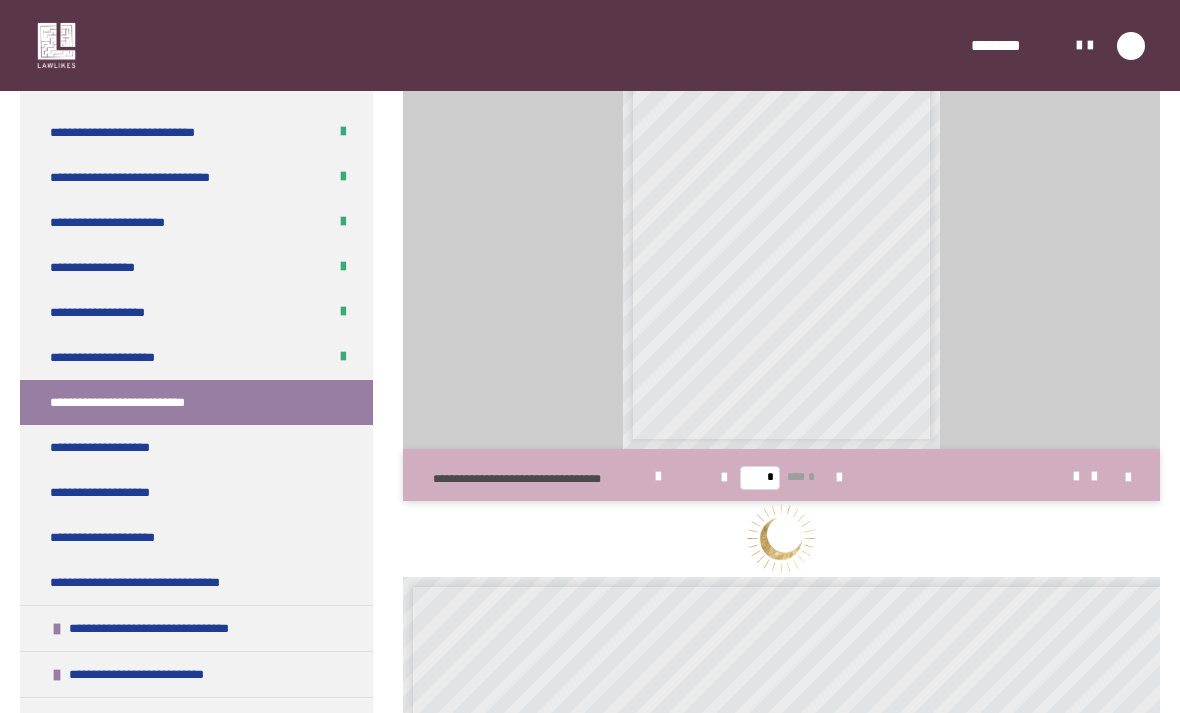 scroll, scrollTop: 1464, scrollLeft: 0, axis: vertical 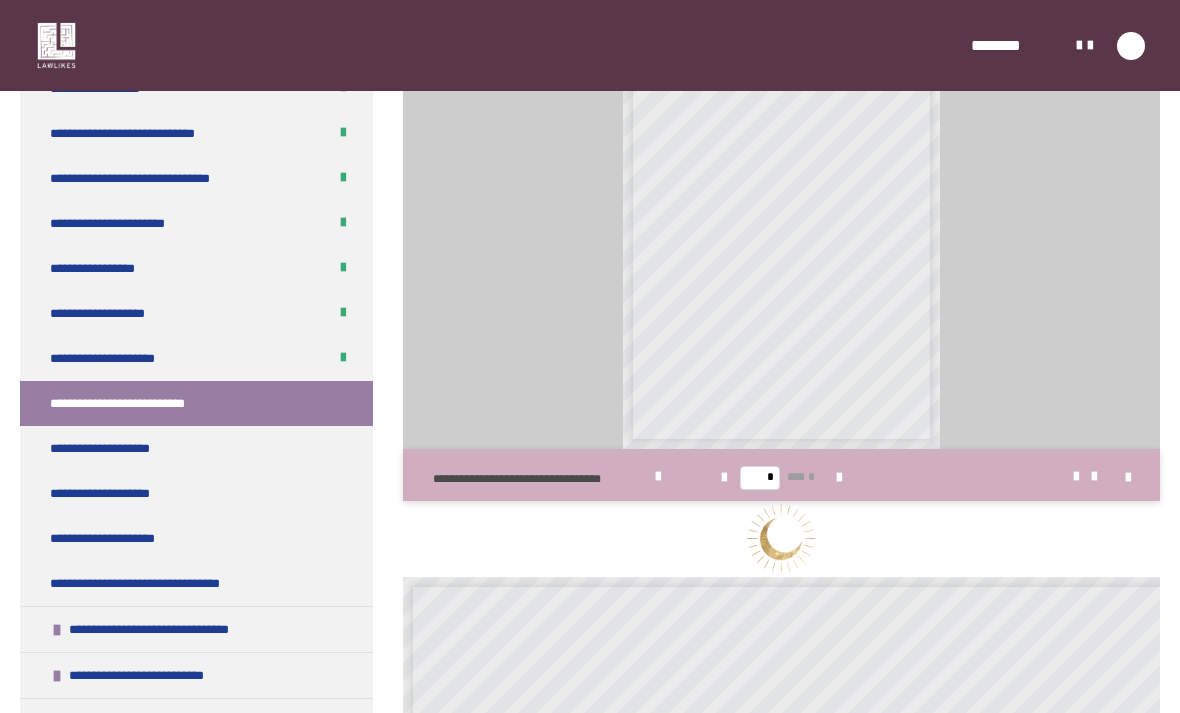 click at bounding box center [658, 477] 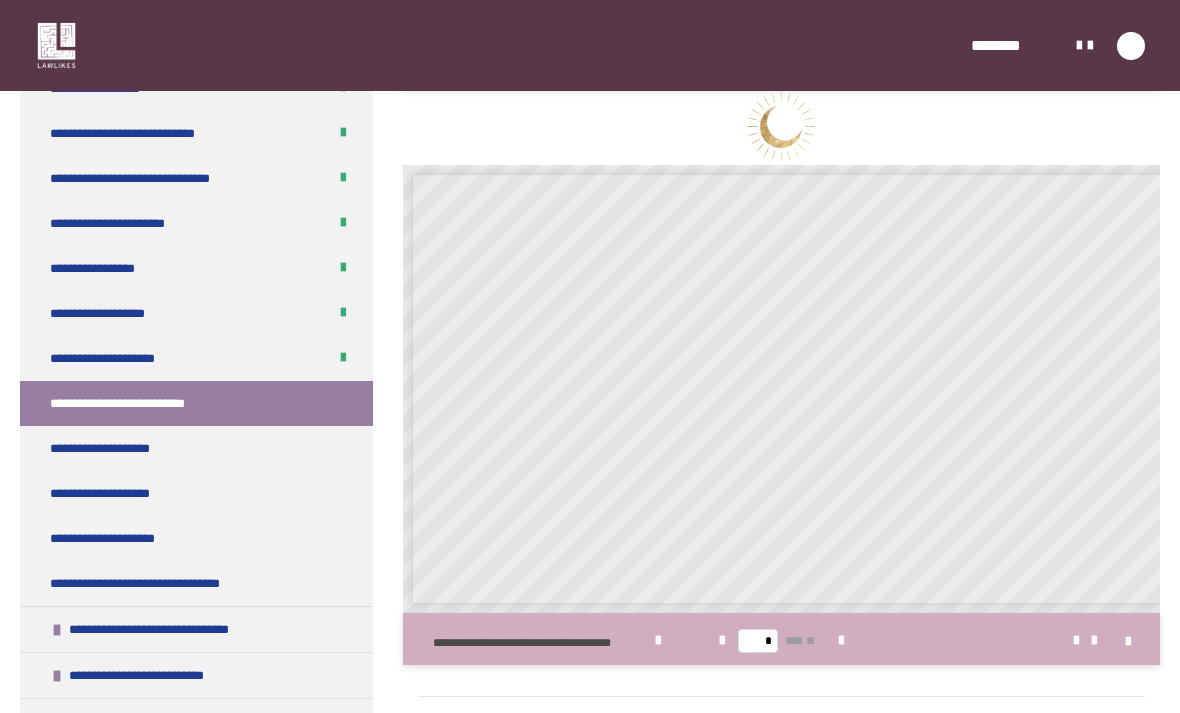 scroll, scrollTop: 2037, scrollLeft: 0, axis: vertical 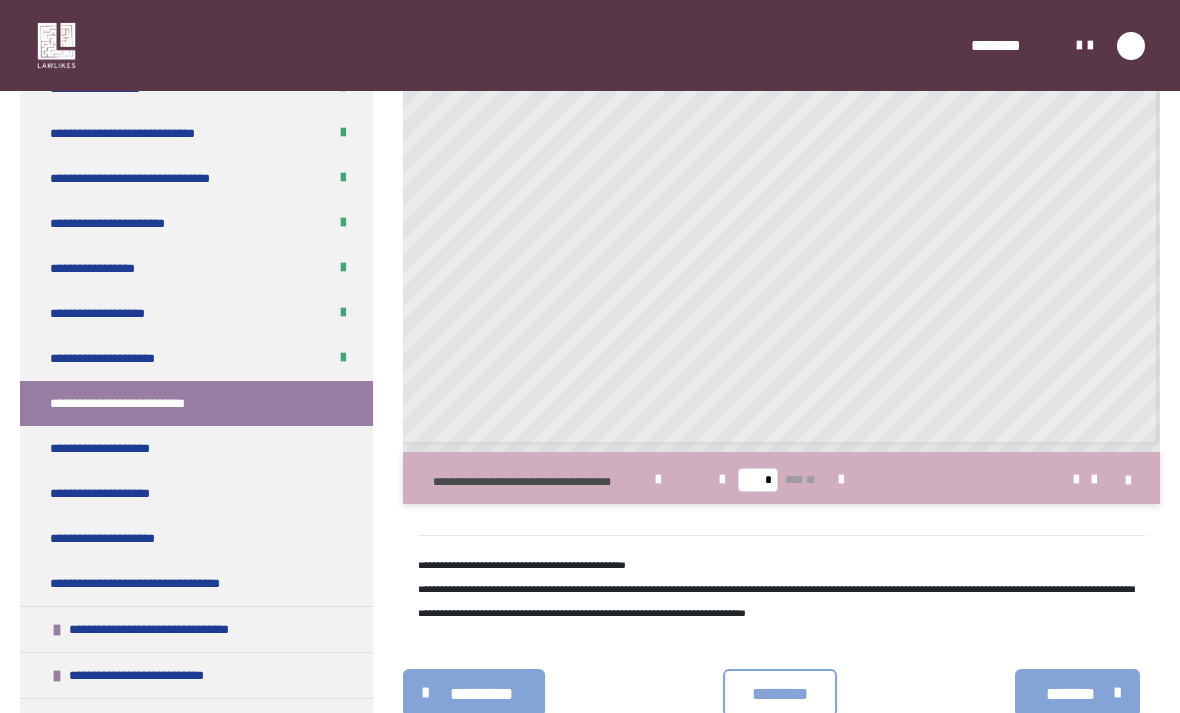 click at bounding box center [841, 480] 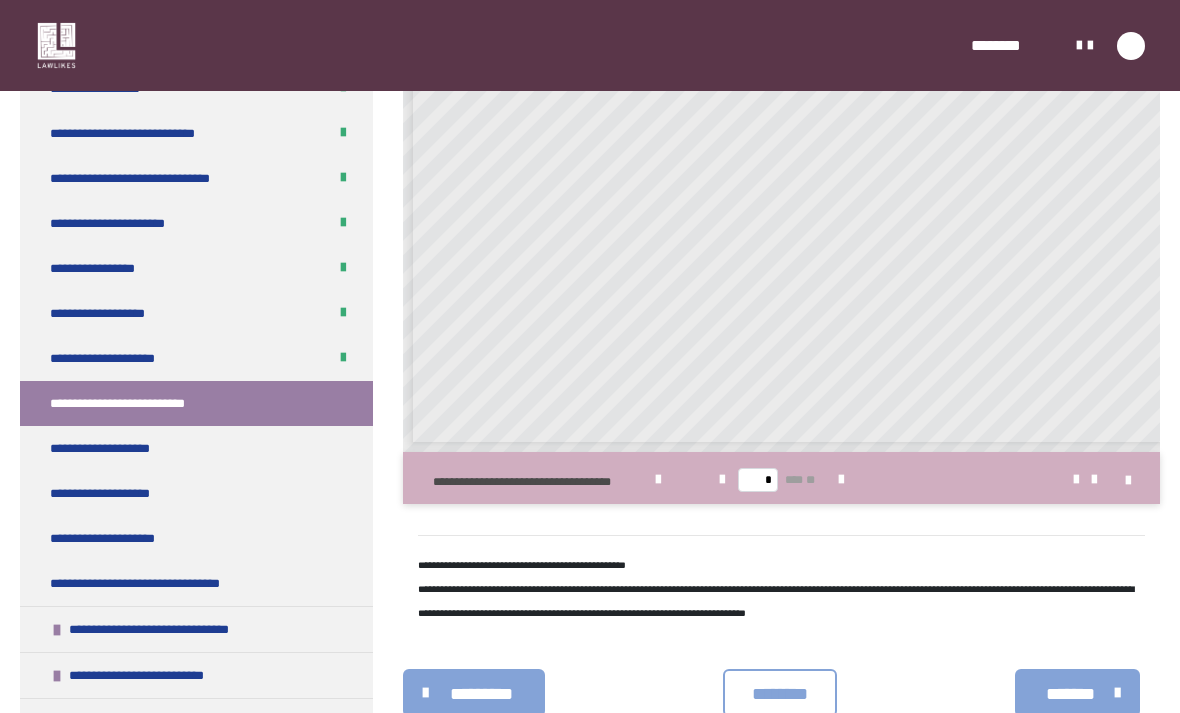 click at bounding box center (841, 480) 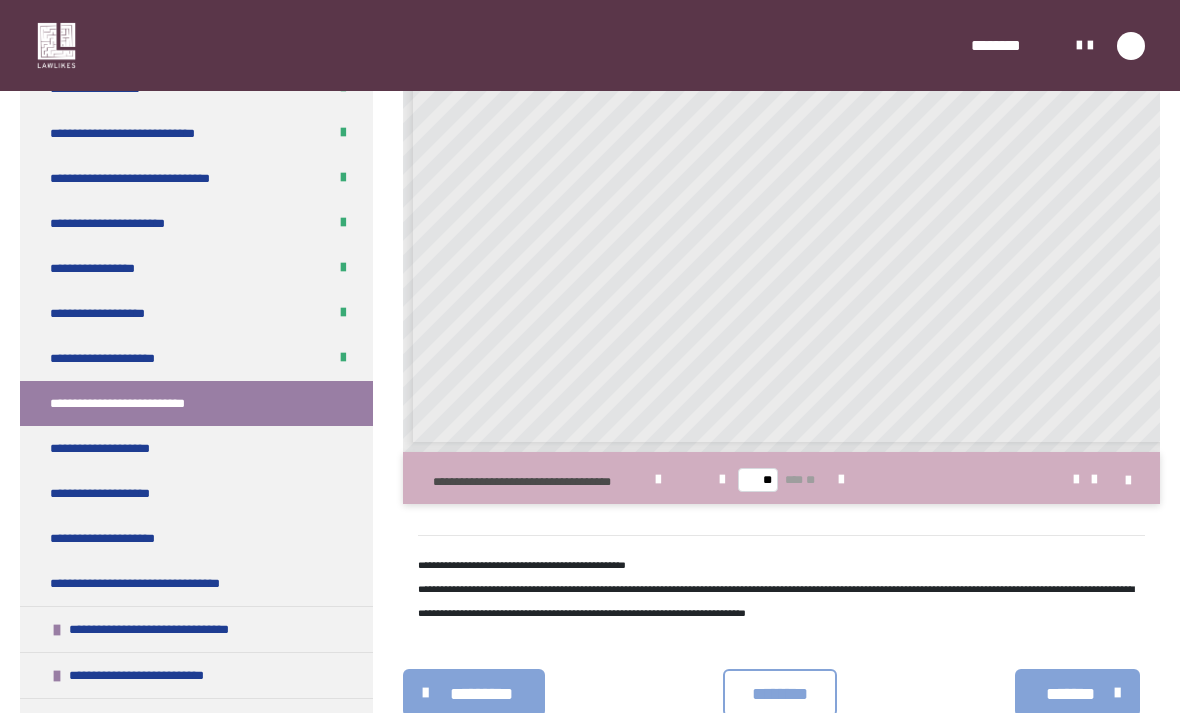 click at bounding box center (841, 480) 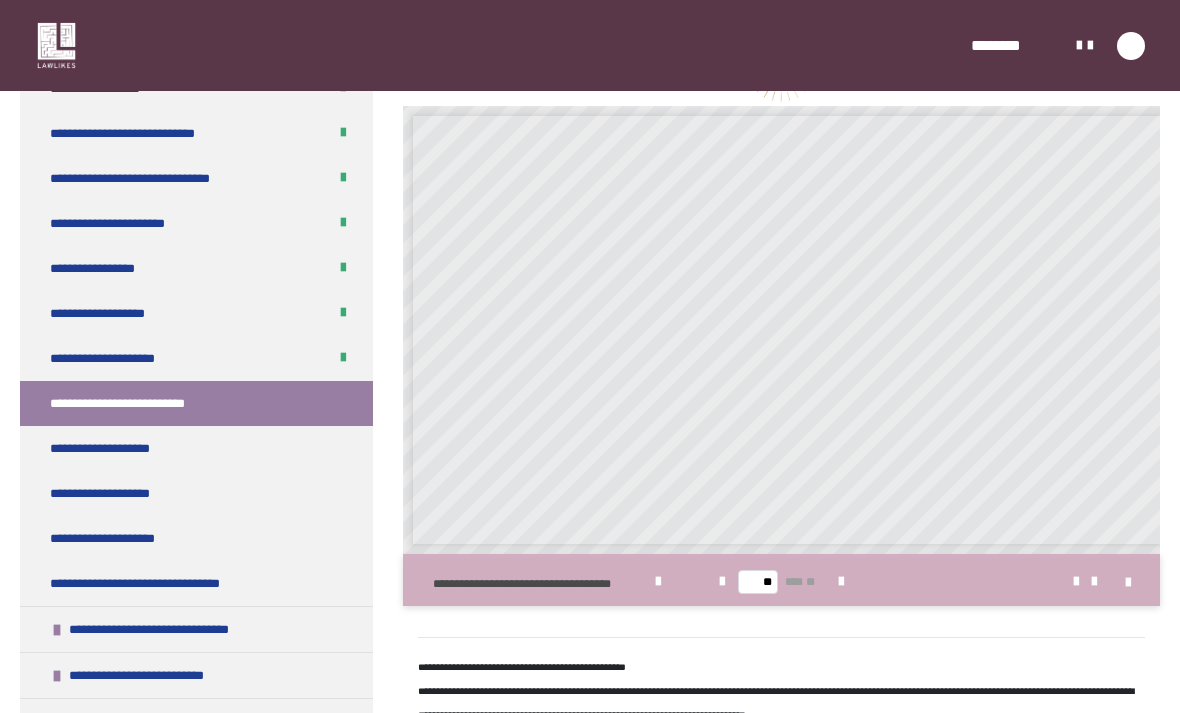 scroll, scrollTop: 1937, scrollLeft: 0, axis: vertical 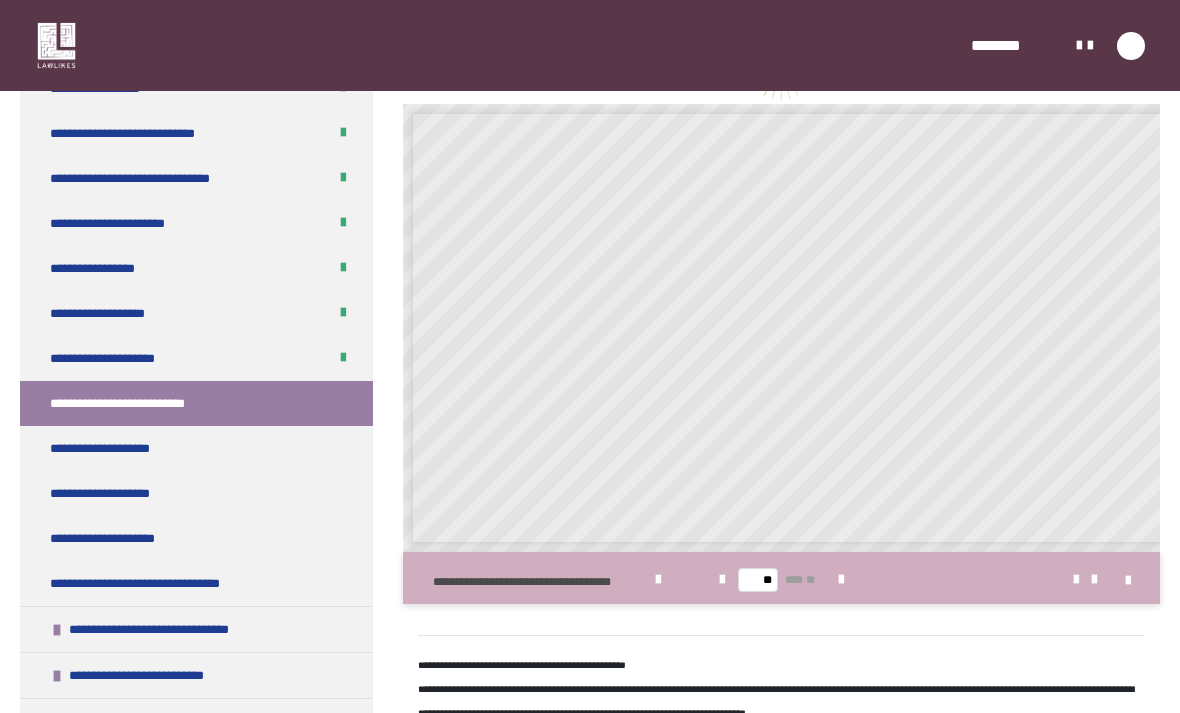 click at bounding box center [658, 580] 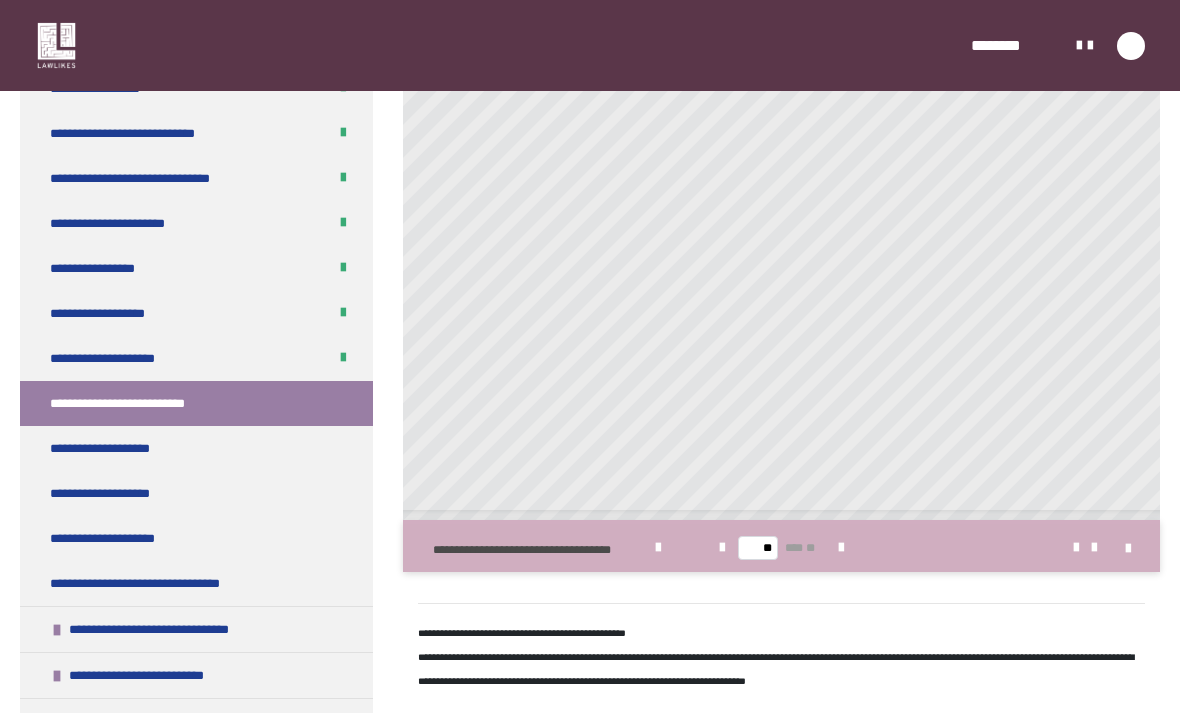 scroll, scrollTop: 0, scrollLeft: 21, axis: horizontal 